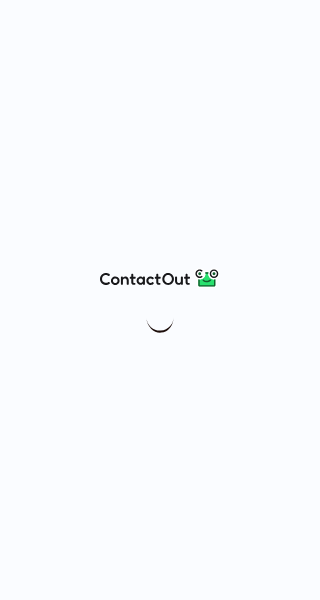 scroll, scrollTop: 0, scrollLeft: 0, axis: both 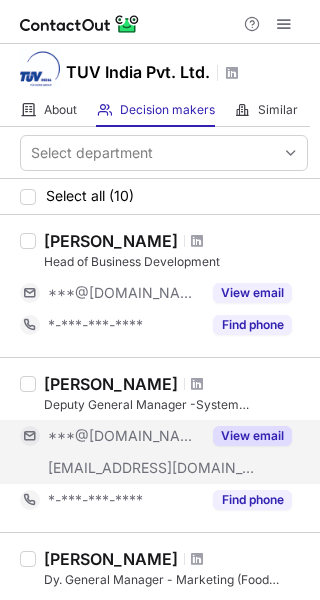 click on "View email" at bounding box center (252, 436) 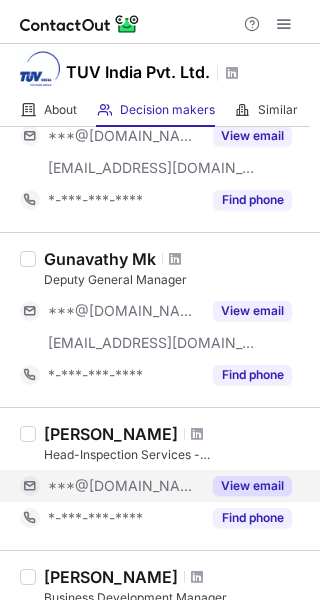 scroll, scrollTop: 790, scrollLeft: 0, axis: vertical 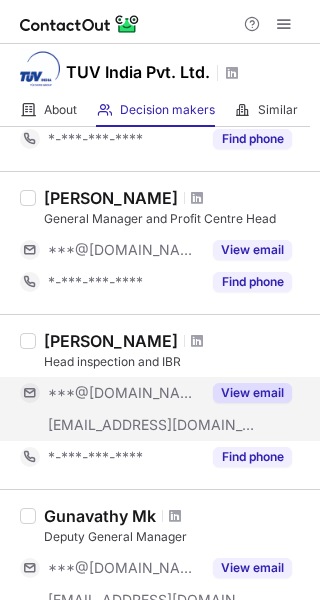 click on "View email" at bounding box center (252, 393) 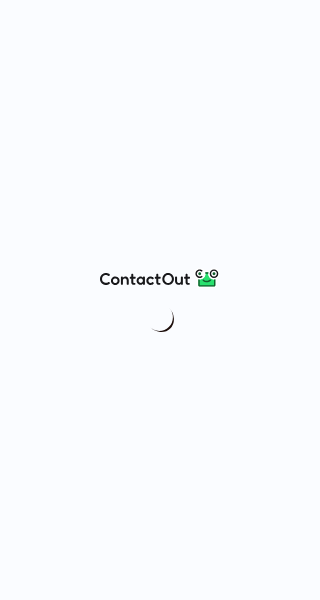 scroll, scrollTop: 0, scrollLeft: 0, axis: both 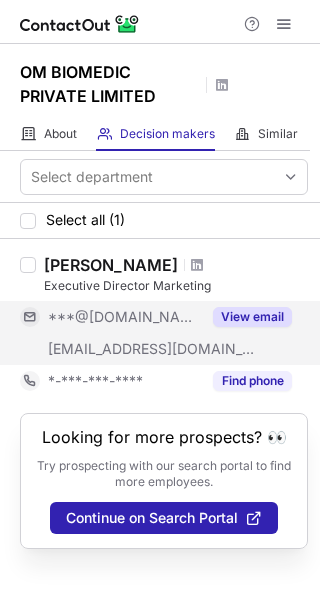 click on "View email" at bounding box center (246, 317) 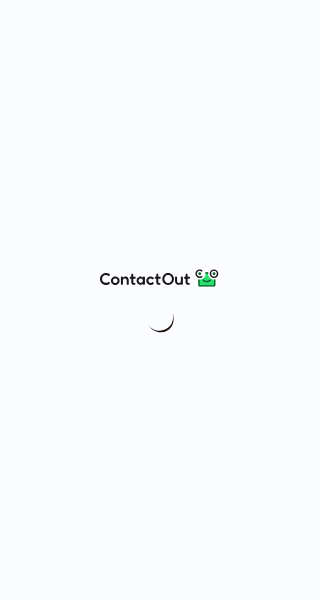 scroll, scrollTop: 0, scrollLeft: 0, axis: both 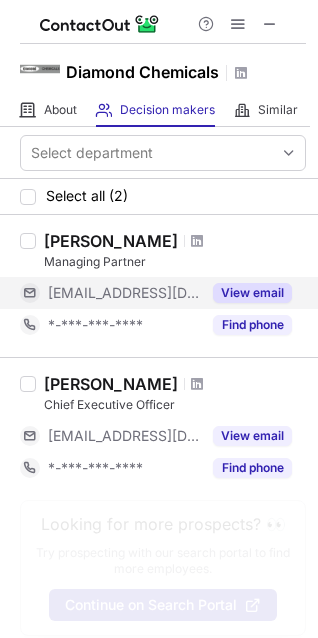 click on "View email" at bounding box center (252, 293) 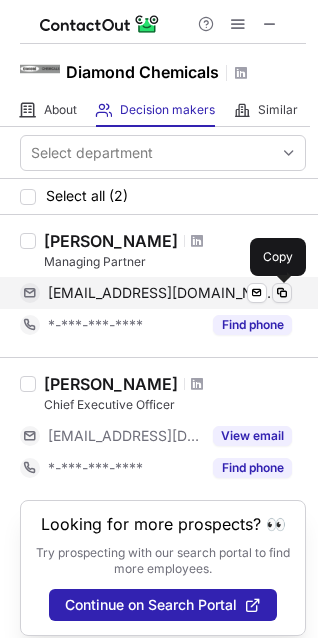 click at bounding box center [282, 293] 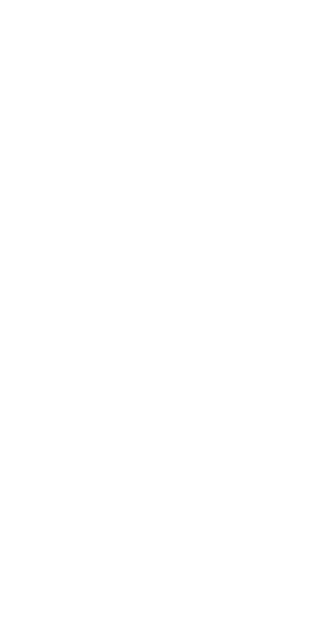 scroll, scrollTop: 0, scrollLeft: 0, axis: both 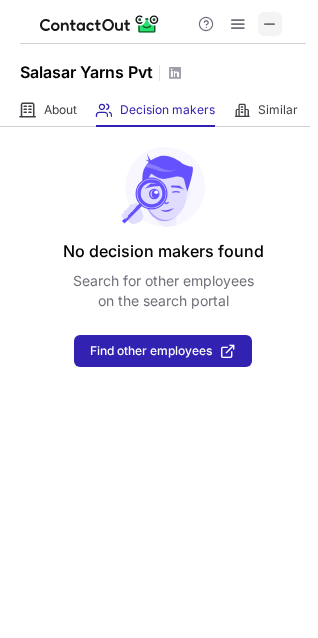 click at bounding box center [270, 24] 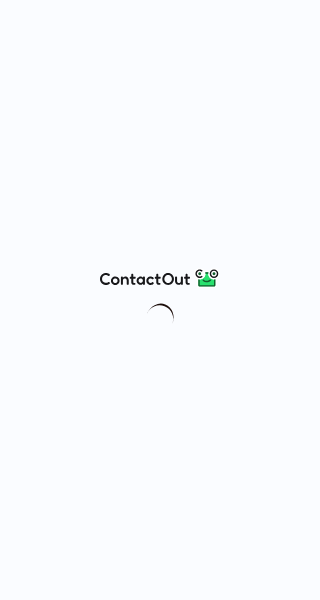 scroll, scrollTop: 0, scrollLeft: 0, axis: both 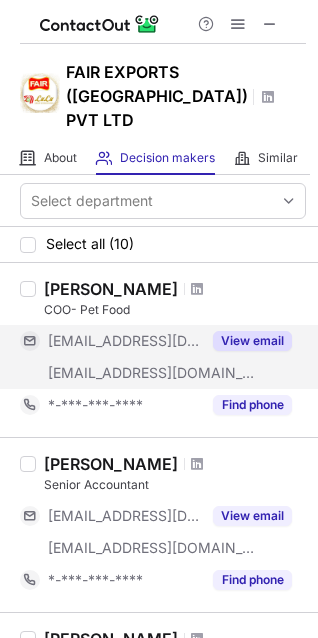click on "View email" at bounding box center (252, 341) 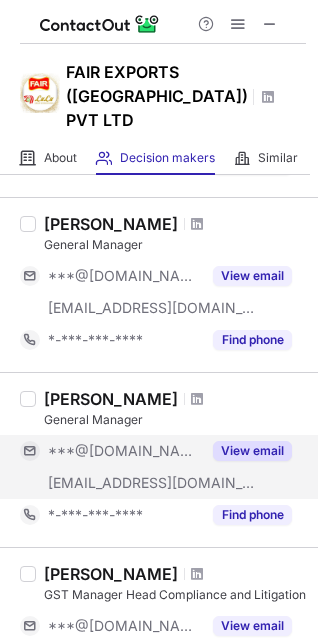 scroll, scrollTop: 557, scrollLeft: 0, axis: vertical 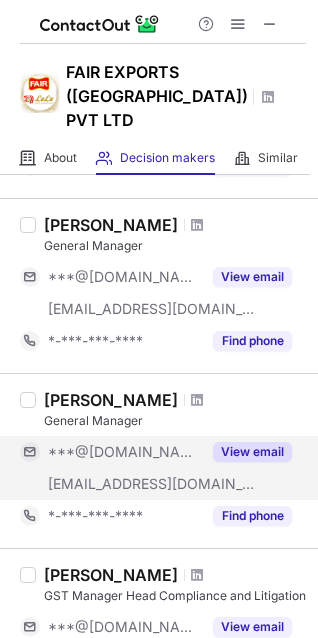 click on "View email" at bounding box center [252, 452] 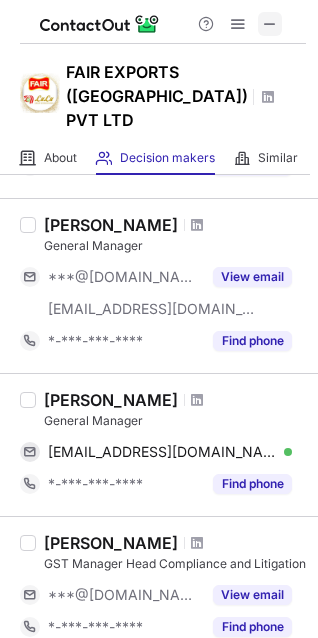 click at bounding box center (270, 24) 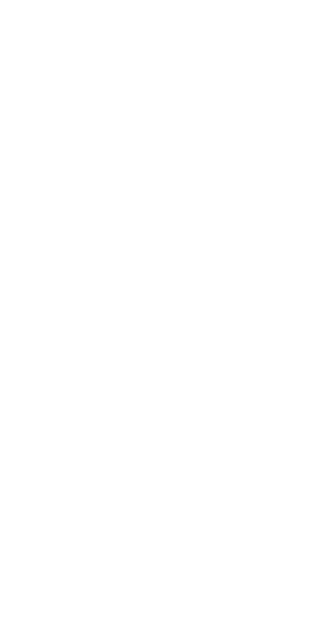 scroll, scrollTop: 0, scrollLeft: 0, axis: both 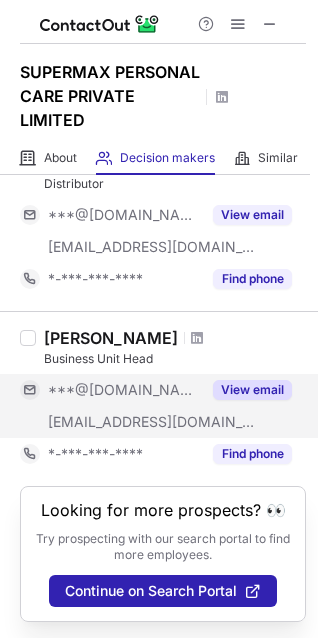 click on "View email" at bounding box center [252, 390] 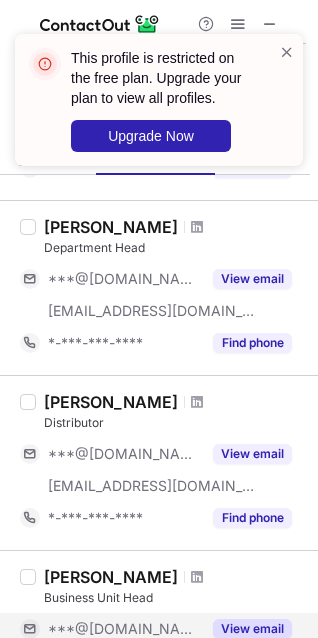 scroll, scrollTop: 192, scrollLeft: 0, axis: vertical 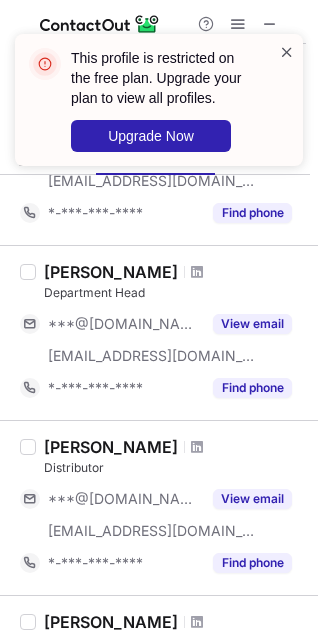 click at bounding box center (287, 52) 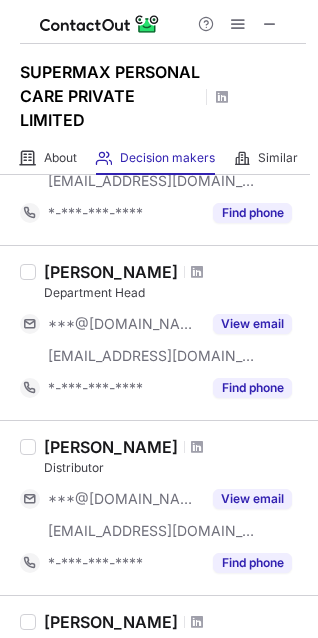 click on "This profile is restricted on the free plan. Upgrade your plan to view all profiles. Upgrade Now" at bounding box center (159, 108) 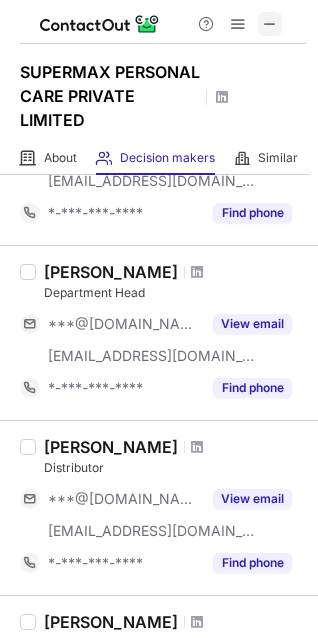 click at bounding box center [270, 24] 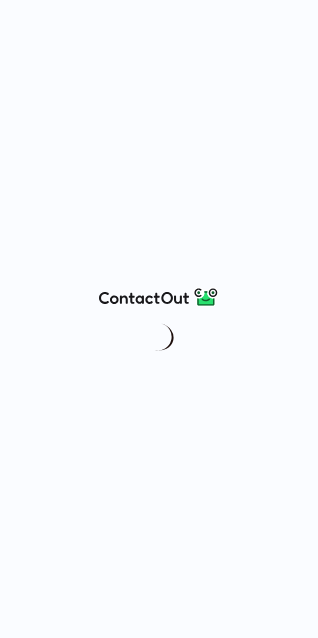 scroll, scrollTop: 0, scrollLeft: 0, axis: both 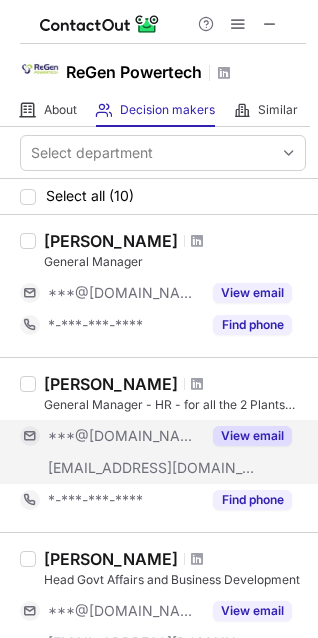 click on "View email" at bounding box center (252, 436) 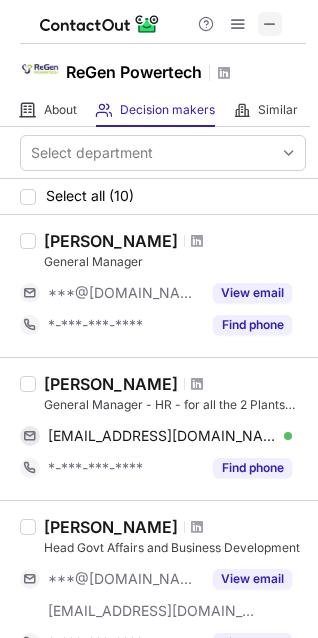 click at bounding box center [270, 24] 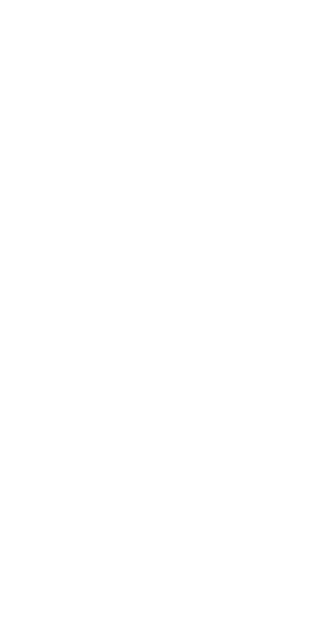 scroll, scrollTop: 0, scrollLeft: 0, axis: both 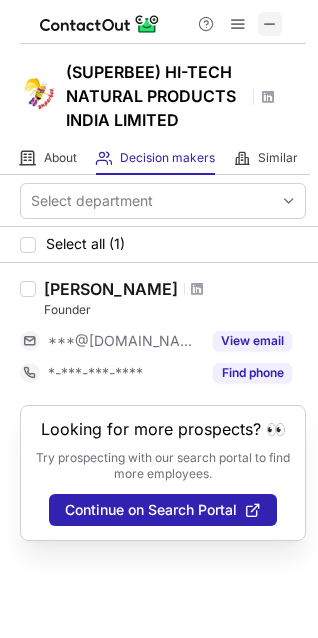 click at bounding box center (270, 24) 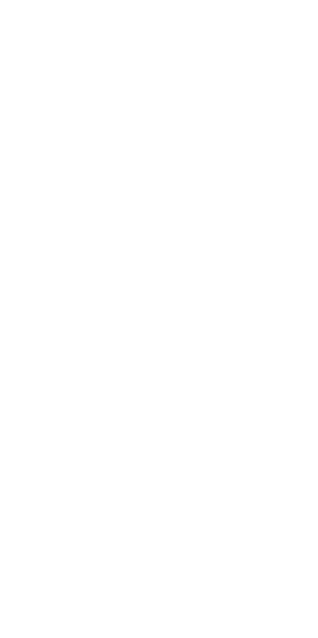 scroll, scrollTop: 0, scrollLeft: 0, axis: both 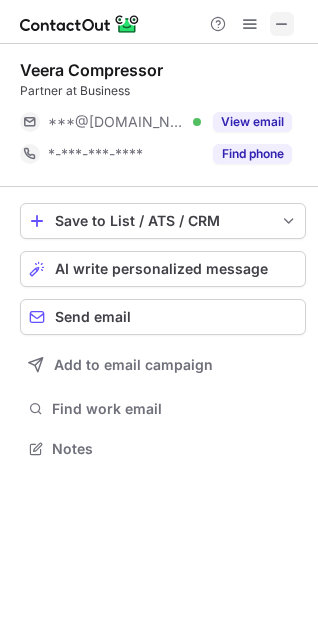 click at bounding box center (282, 24) 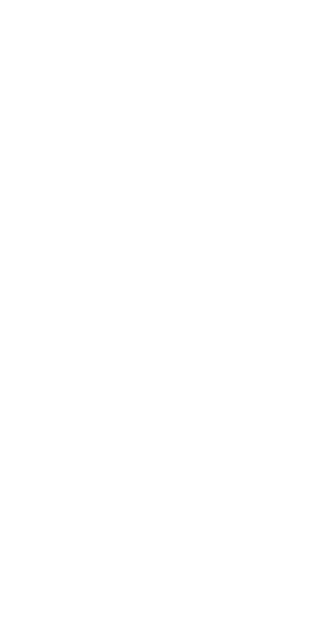 scroll, scrollTop: 0, scrollLeft: 0, axis: both 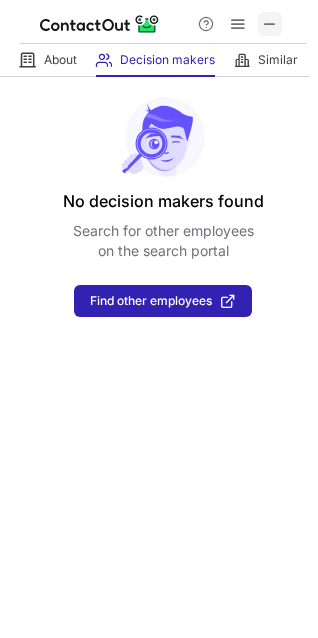 click at bounding box center (270, 24) 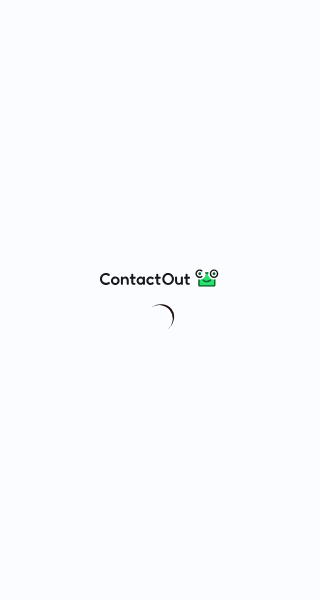 scroll, scrollTop: 0, scrollLeft: 0, axis: both 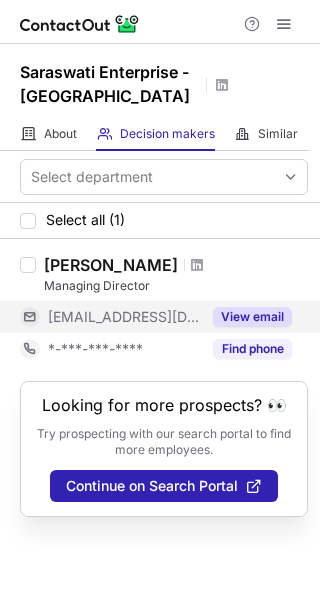 click on "View email" at bounding box center [252, 317] 